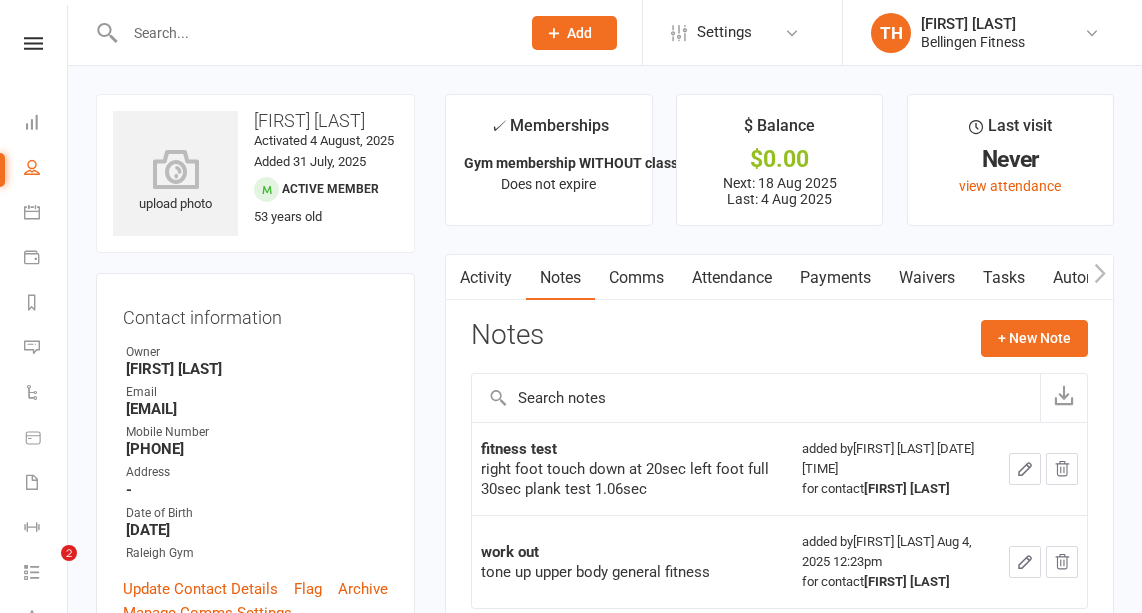scroll, scrollTop: 248, scrollLeft: 0, axis: vertical 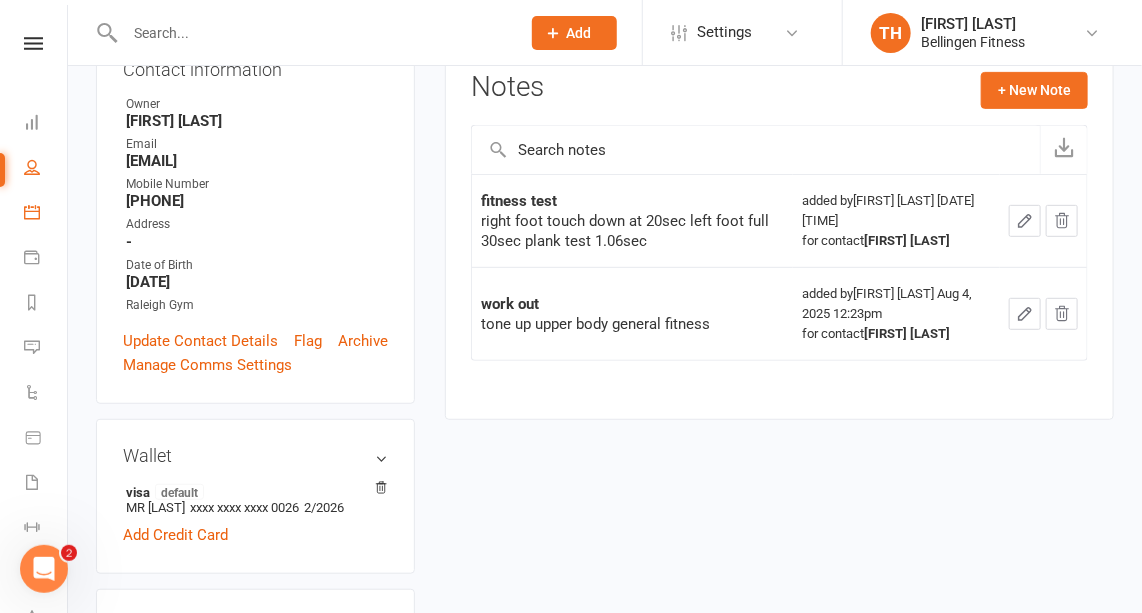click at bounding box center [32, 212] 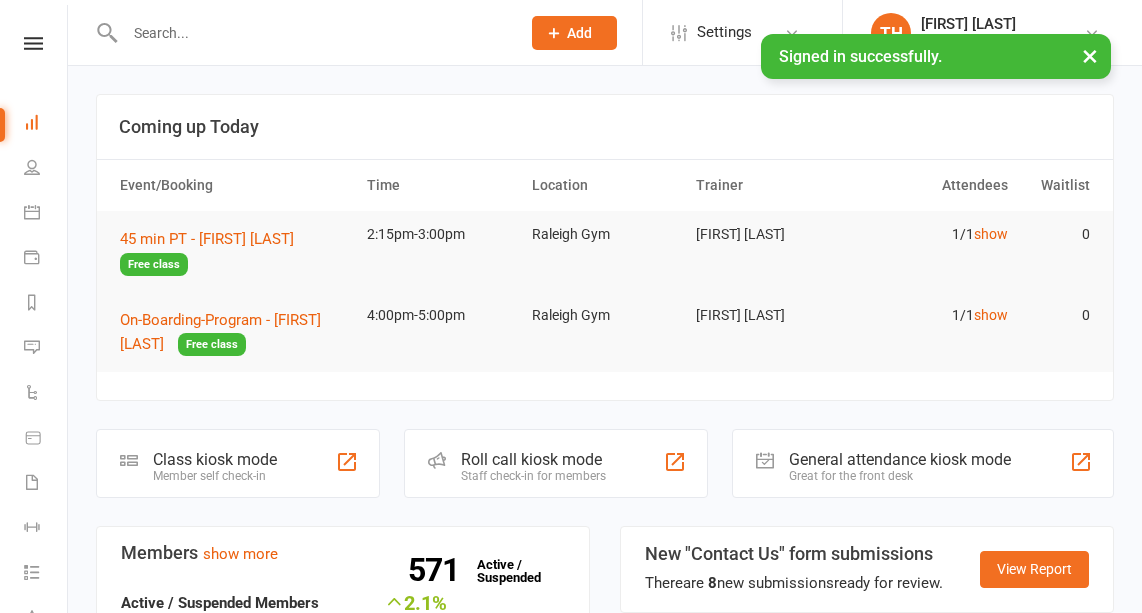 scroll, scrollTop: 0, scrollLeft: 0, axis: both 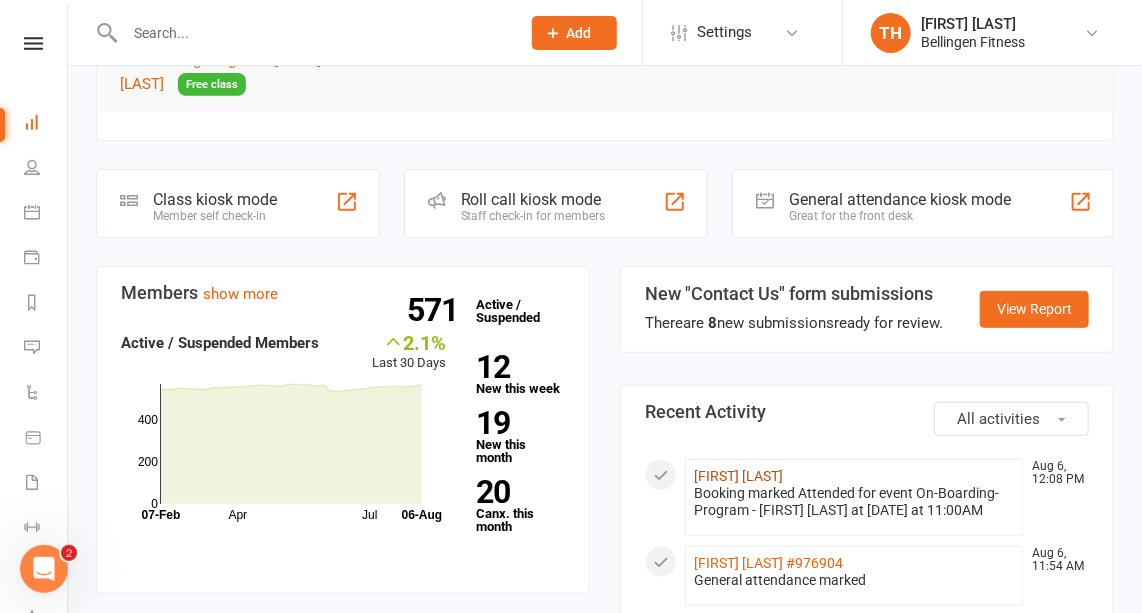 click on "[FIRST] [LAST]" 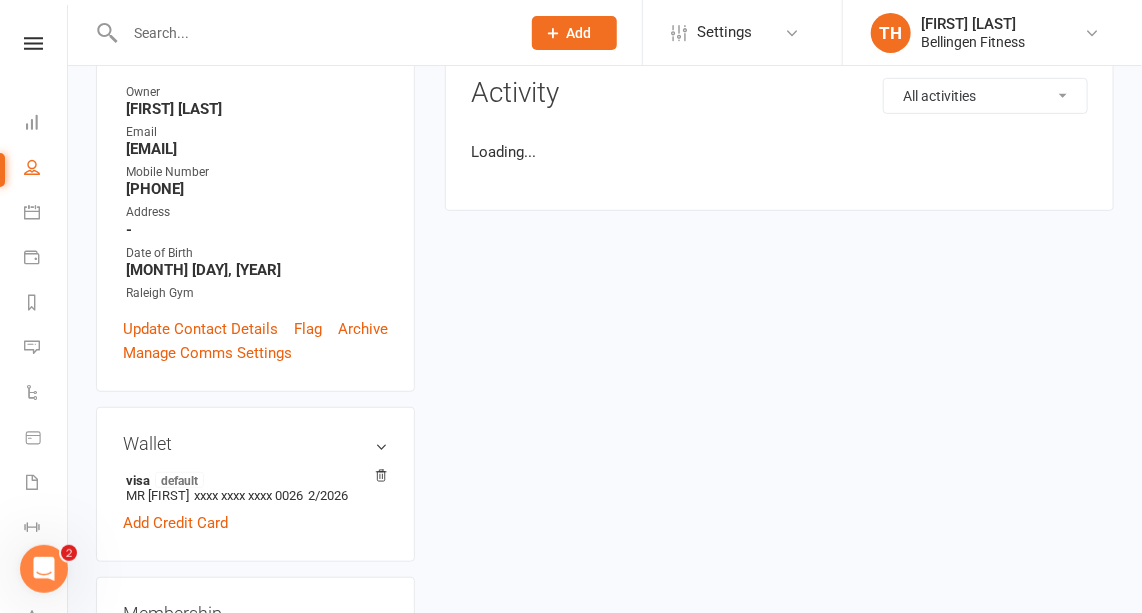 scroll, scrollTop: 0, scrollLeft: 0, axis: both 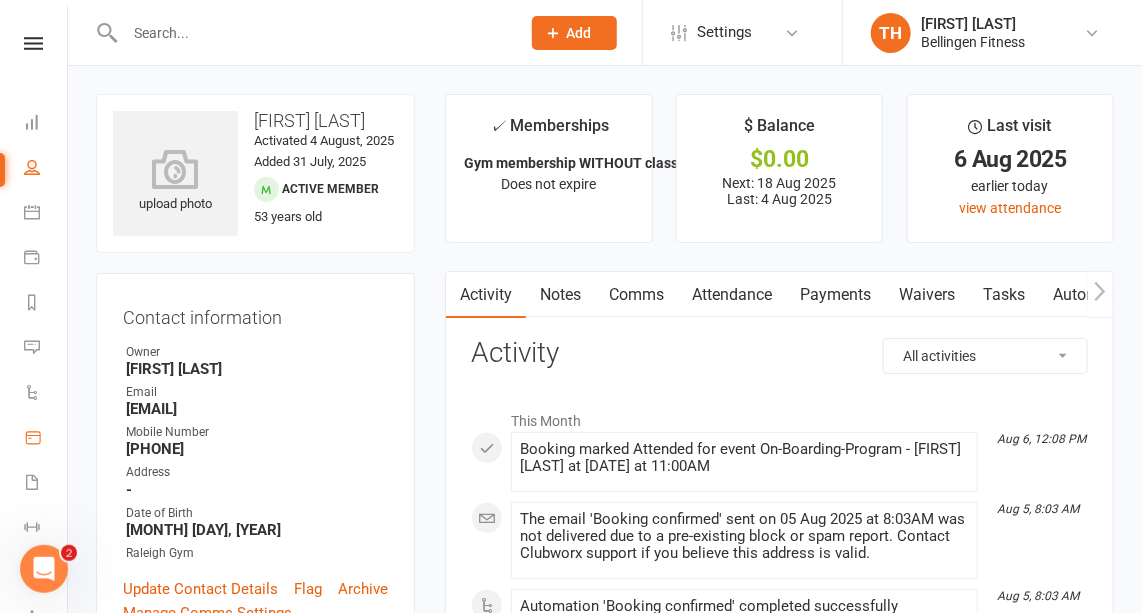 click 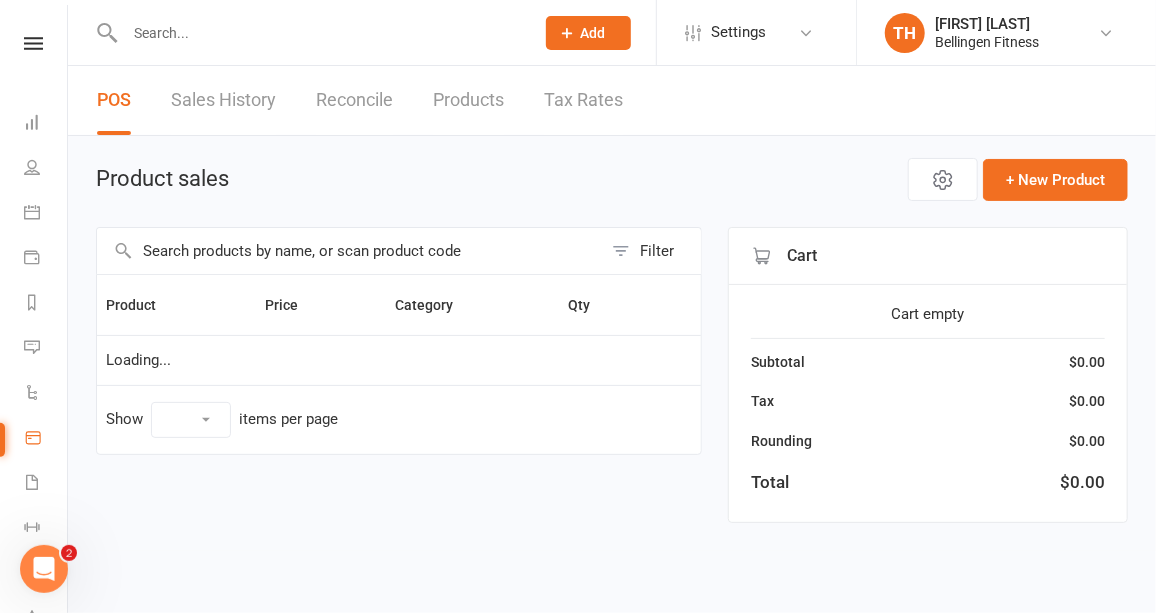 select on "10" 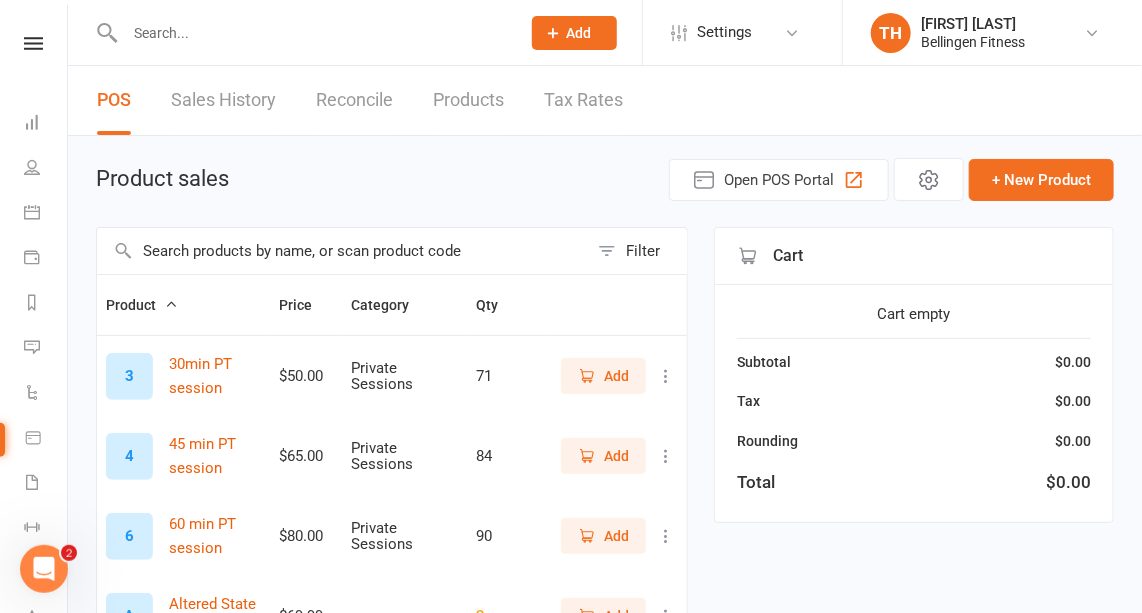 click at bounding box center (342, 251) 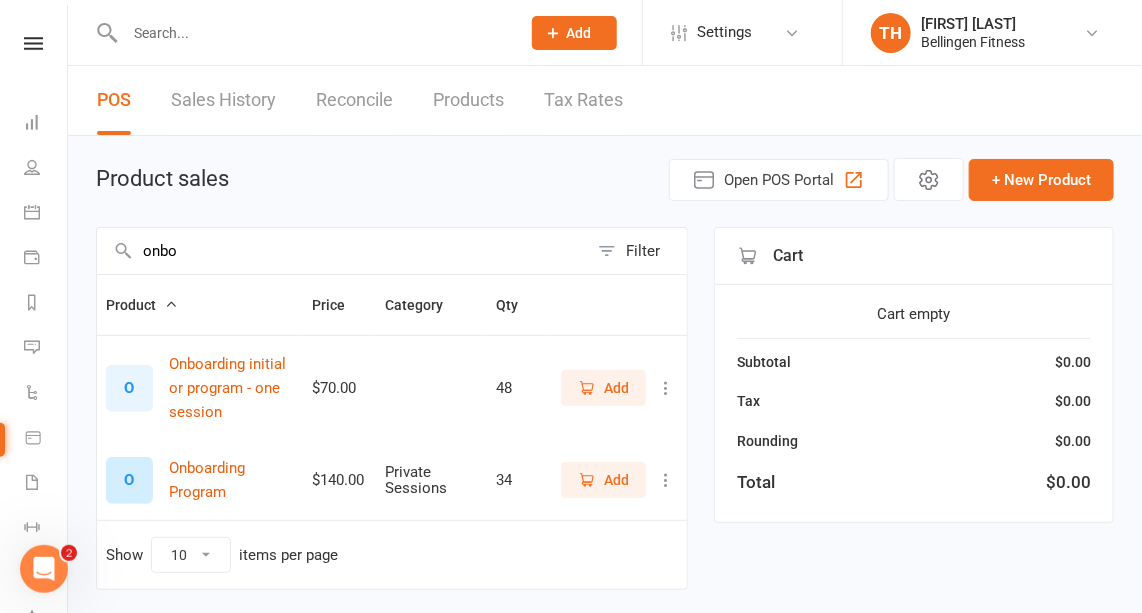 type on "onbo" 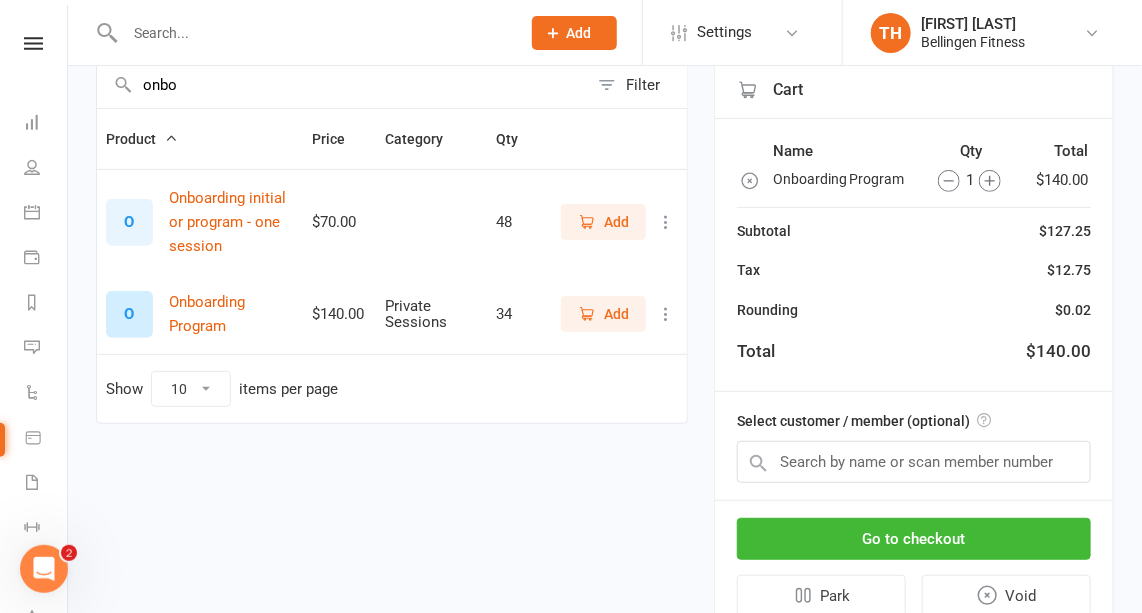 scroll, scrollTop: 238, scrollLeft: 0, axis: vertical 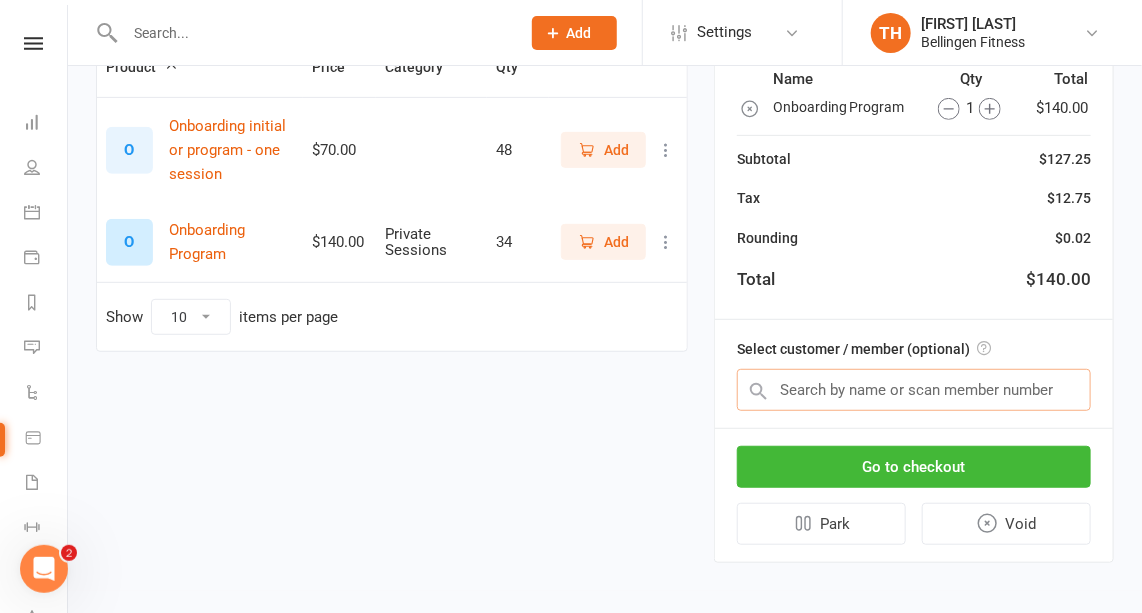 click at bounding box center [914, 390] 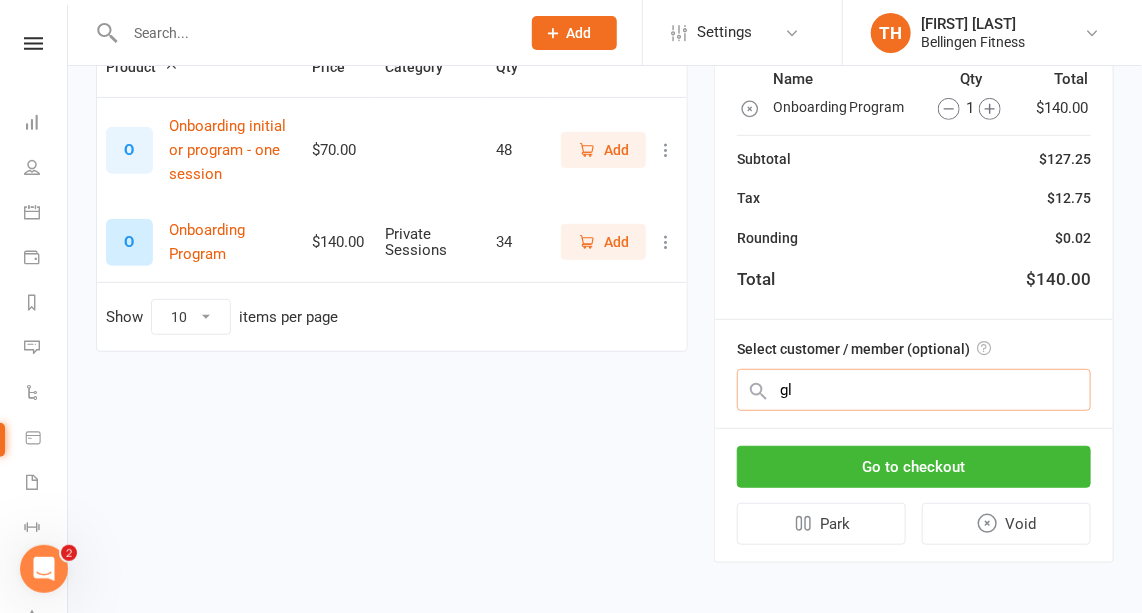 type on "gle" 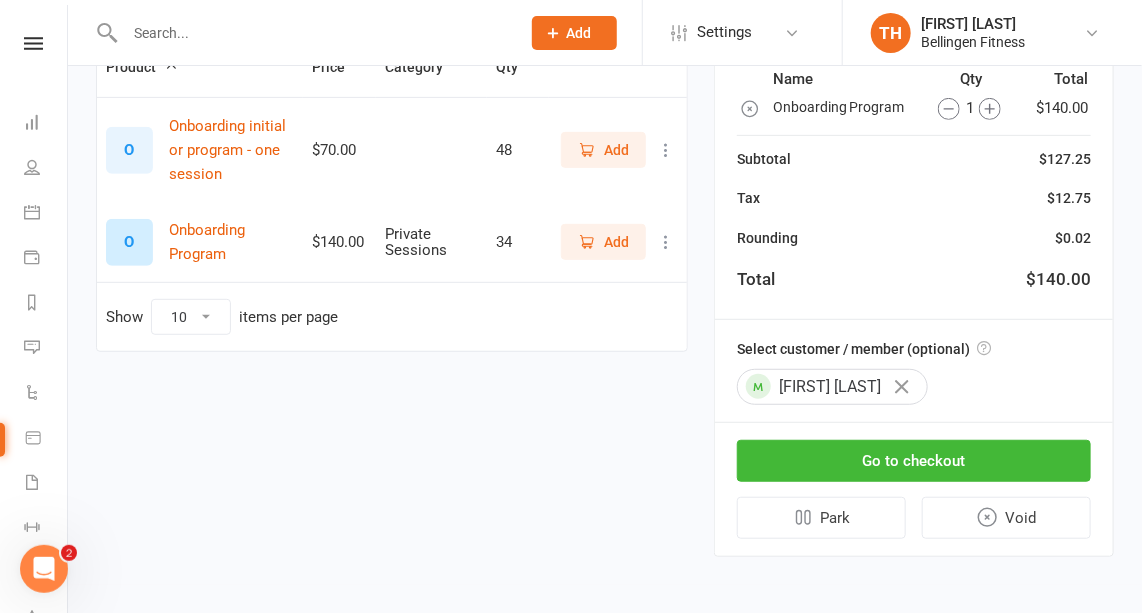 scroll, scrollTop: 233, scrollLeft: 0, axis: vertical 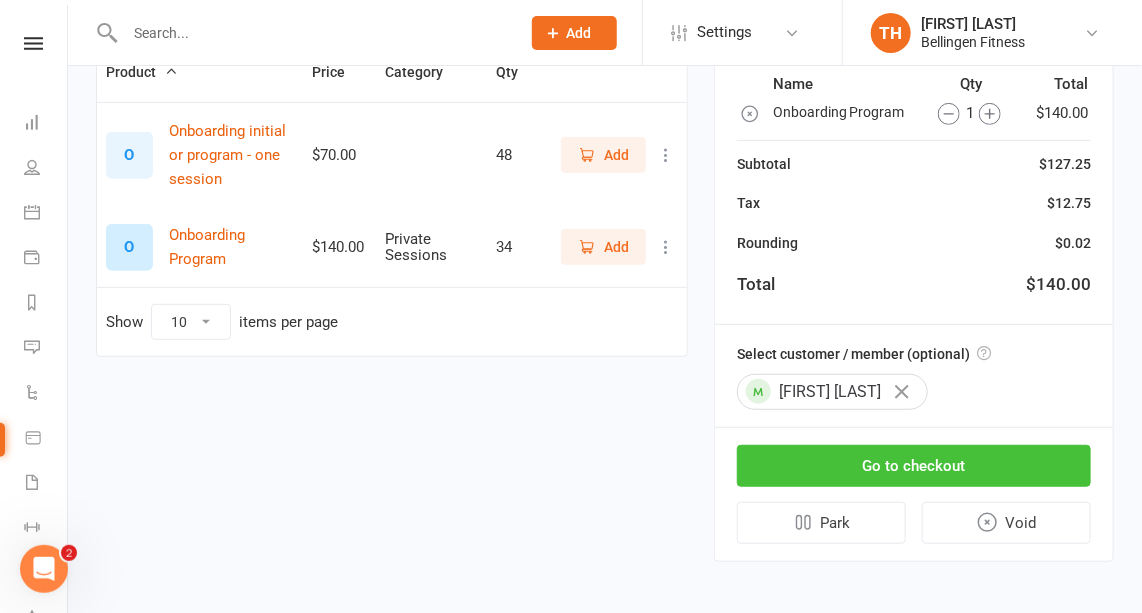 click on "Go to checkout" at bounding box center (914, 466) 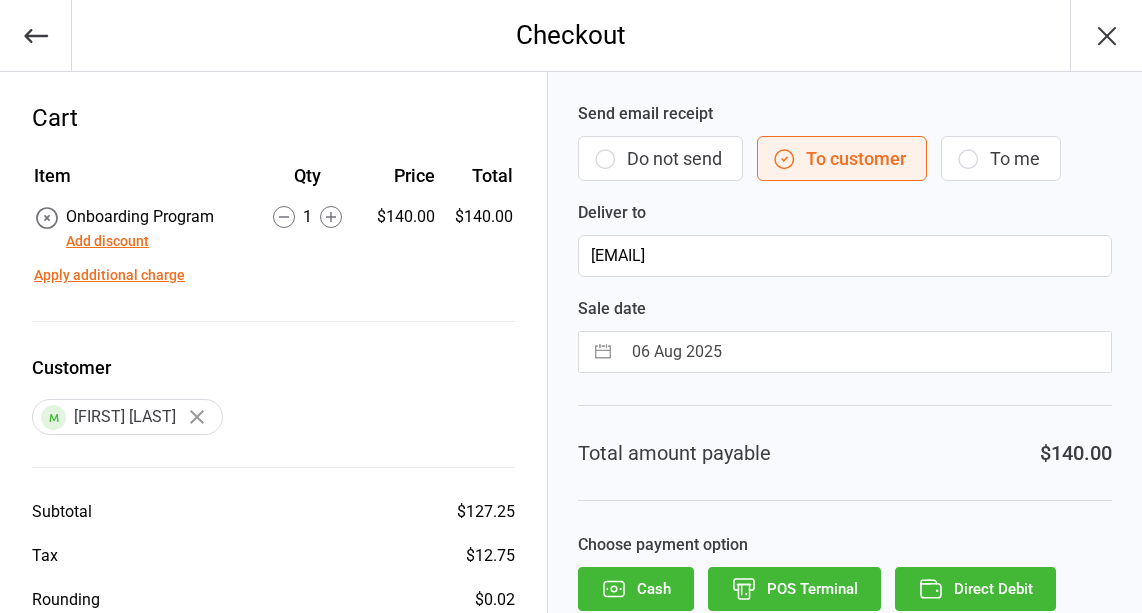 scroll, scrollTop: 0, scrollLeft: 0, axis: both 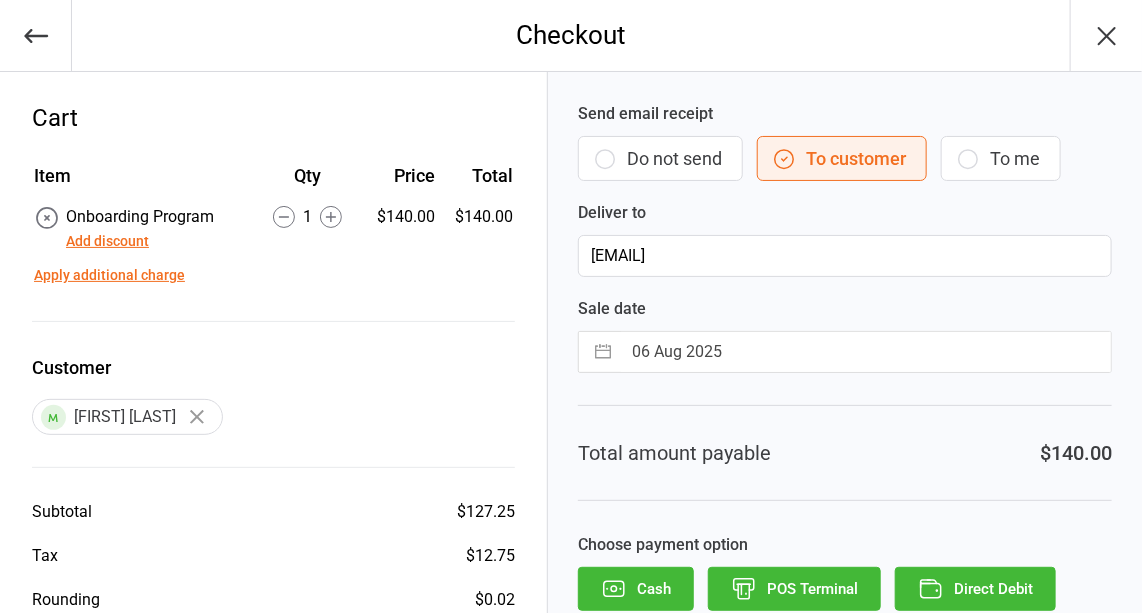 click on "Direct Debit" at bounding box center (975, 589) 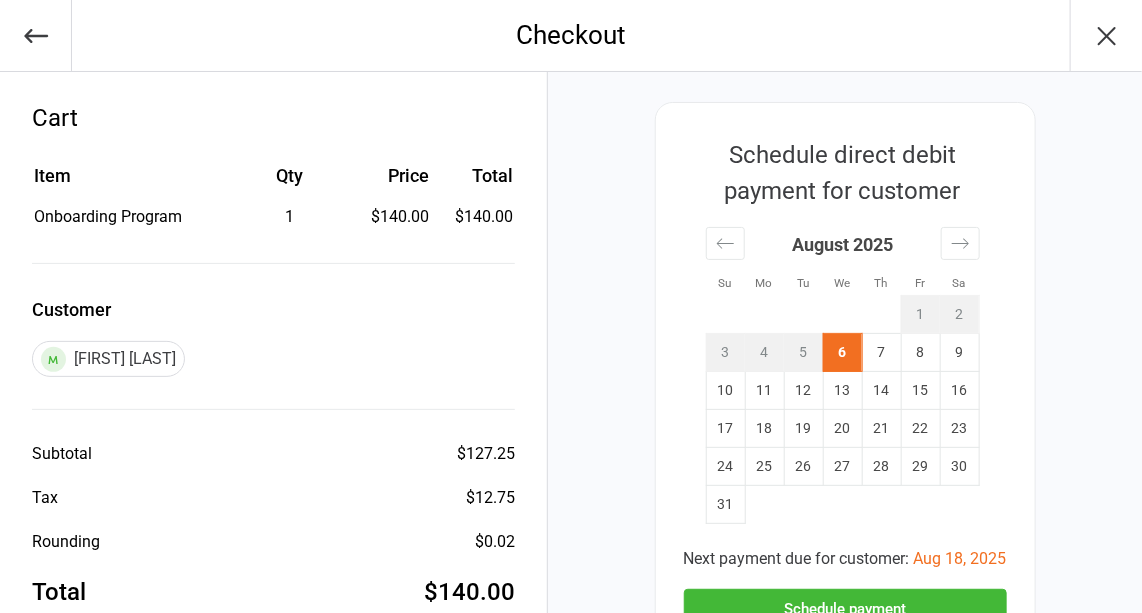 scroll, scrollTop: 241, scrollLeft: 0, axis: vertical 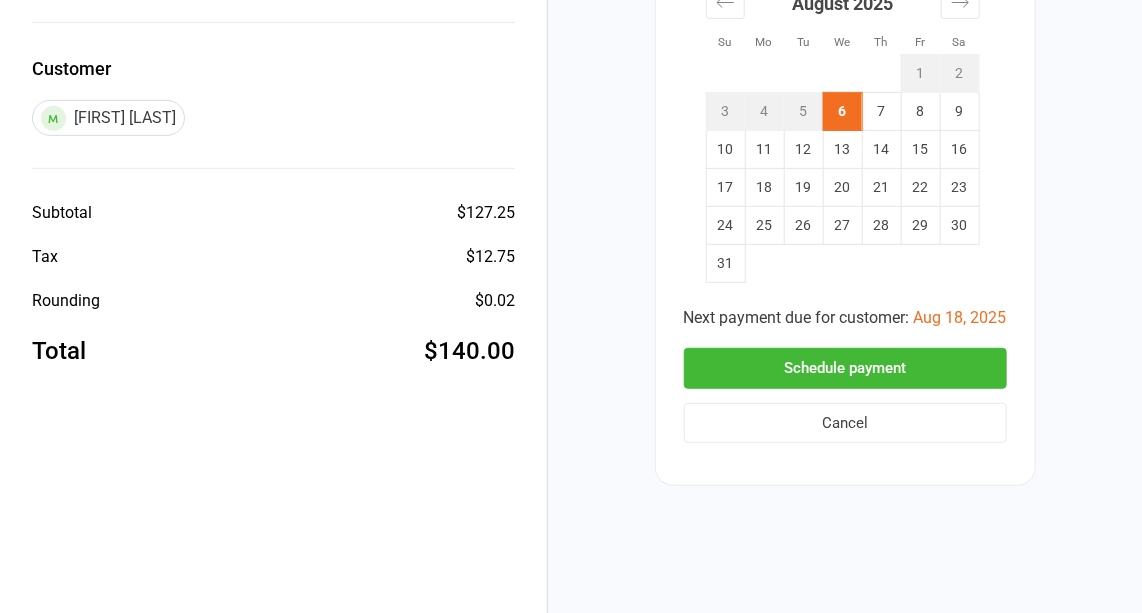 click on "Schedule payment" at bounding box center [845, 368] 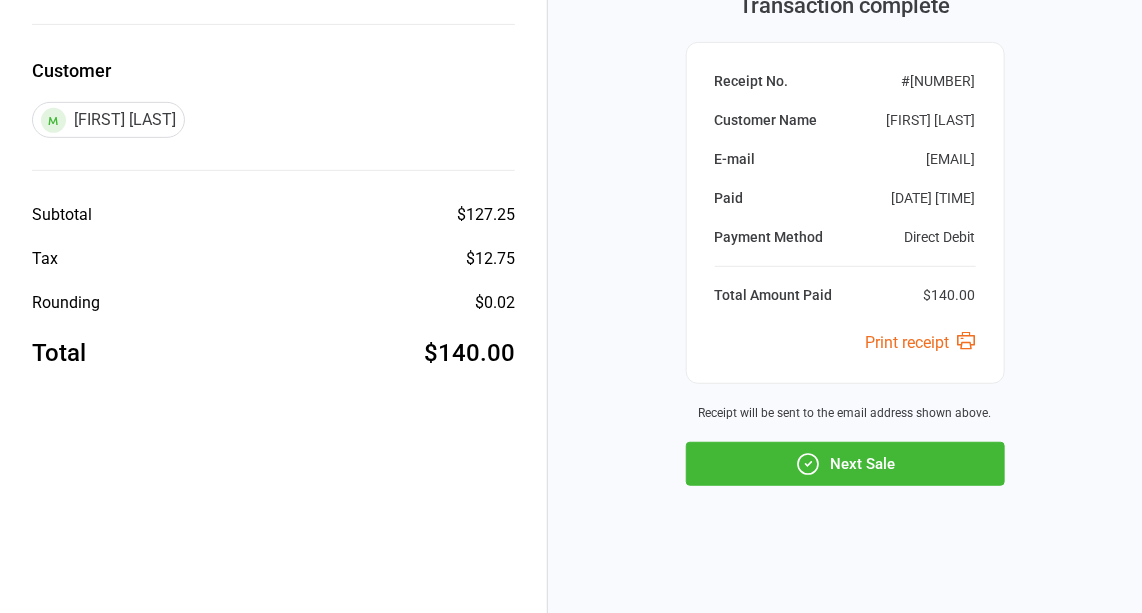 scroll, scrollTop: 0, scrollLeft: 0, axis: both 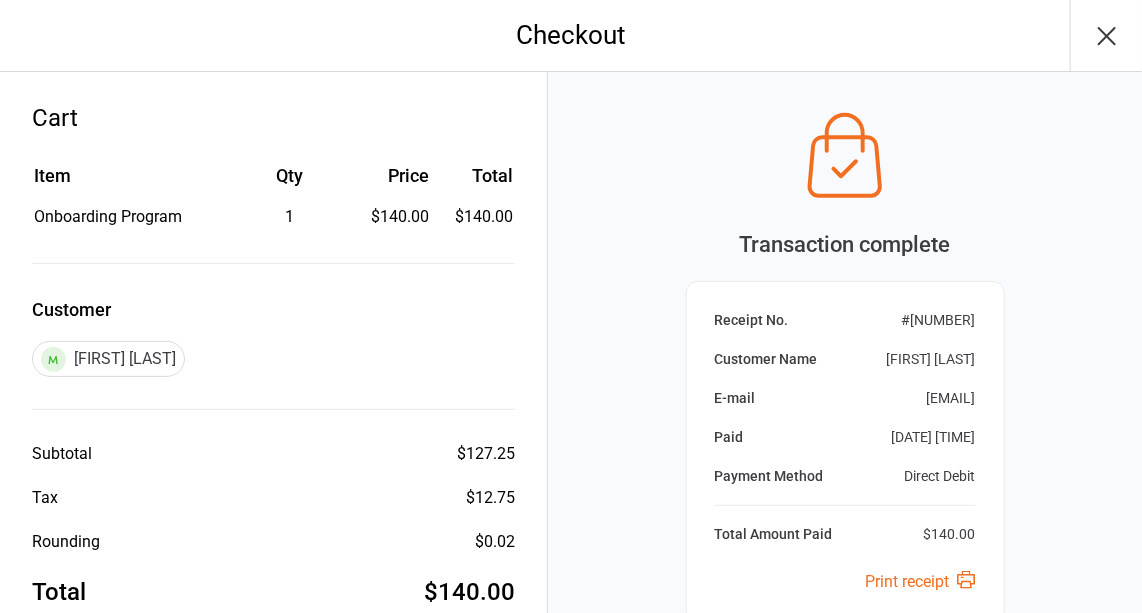 click 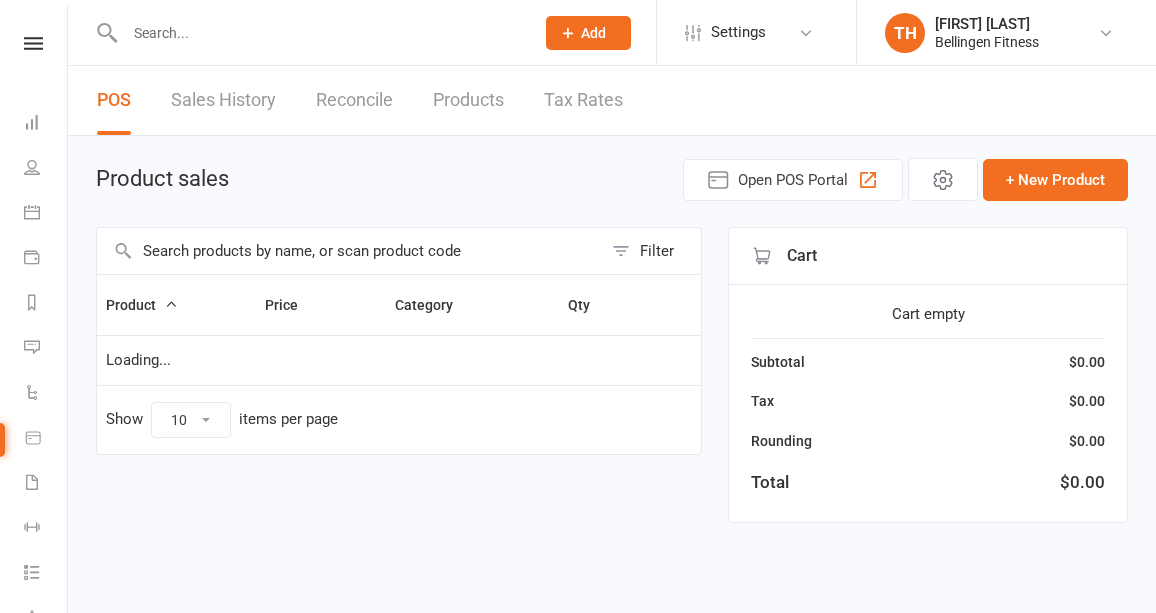 scroll, scrollTop: 0, scrollLeft: 0, axis: both 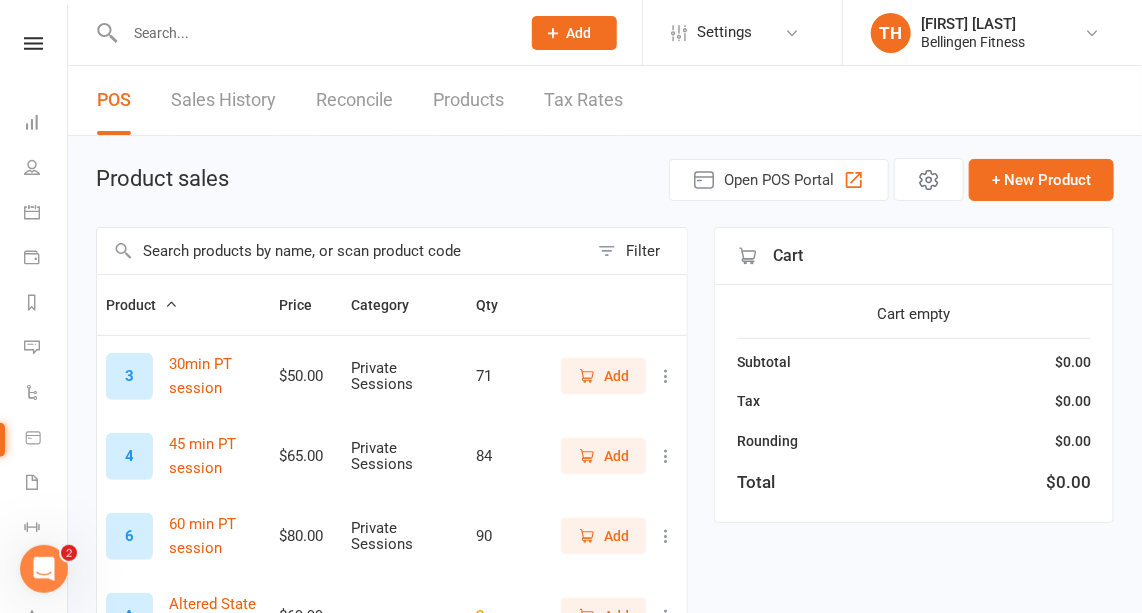 click at bounding box center (312, 33) 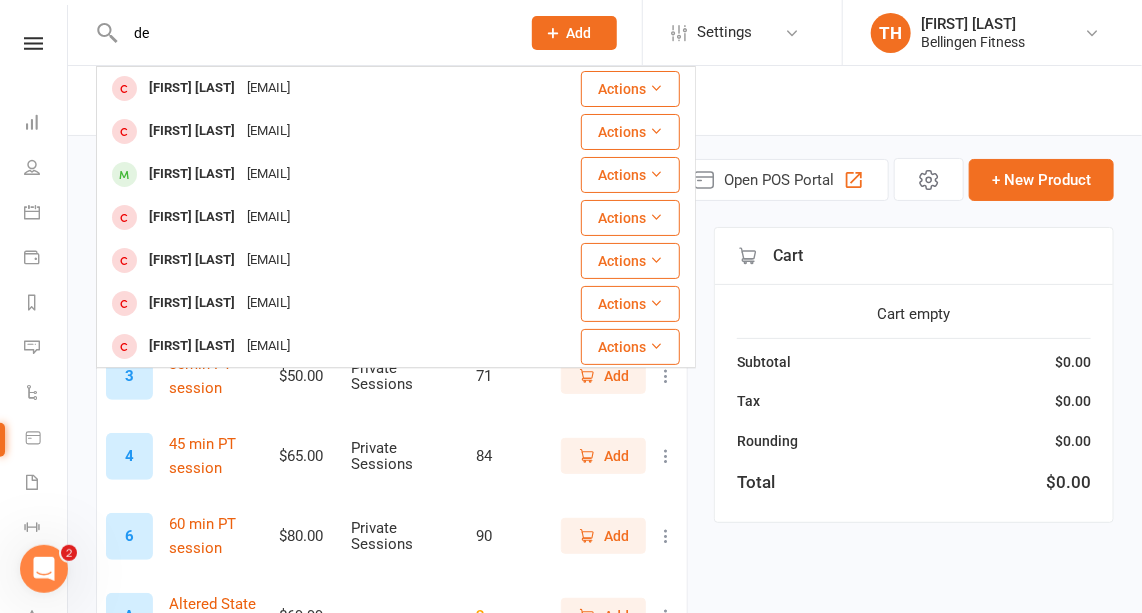 type on "d" 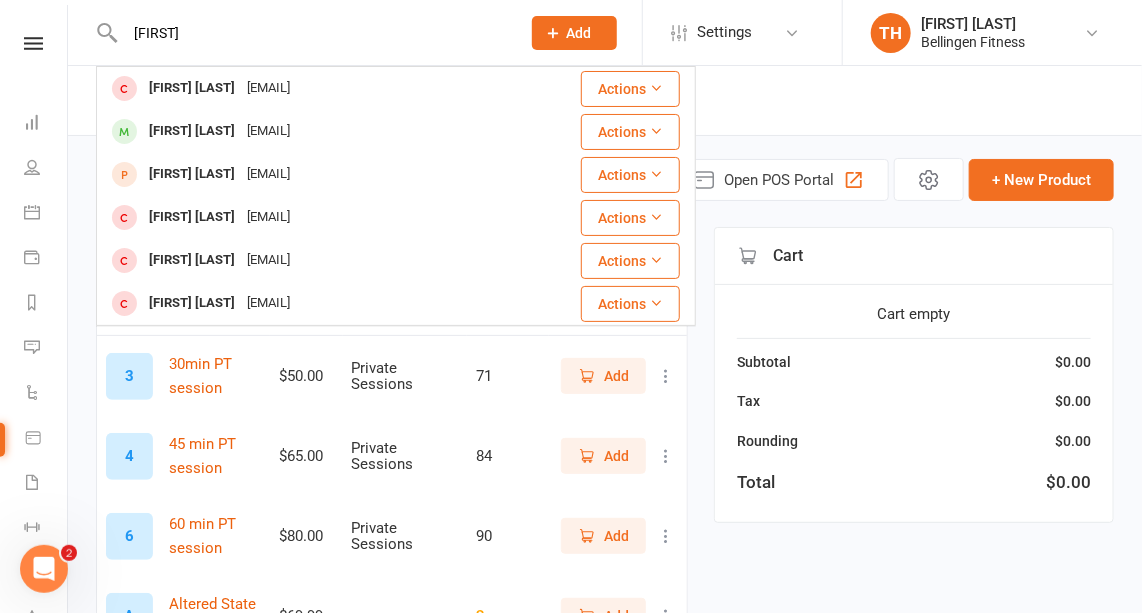type on "[FIRST]" 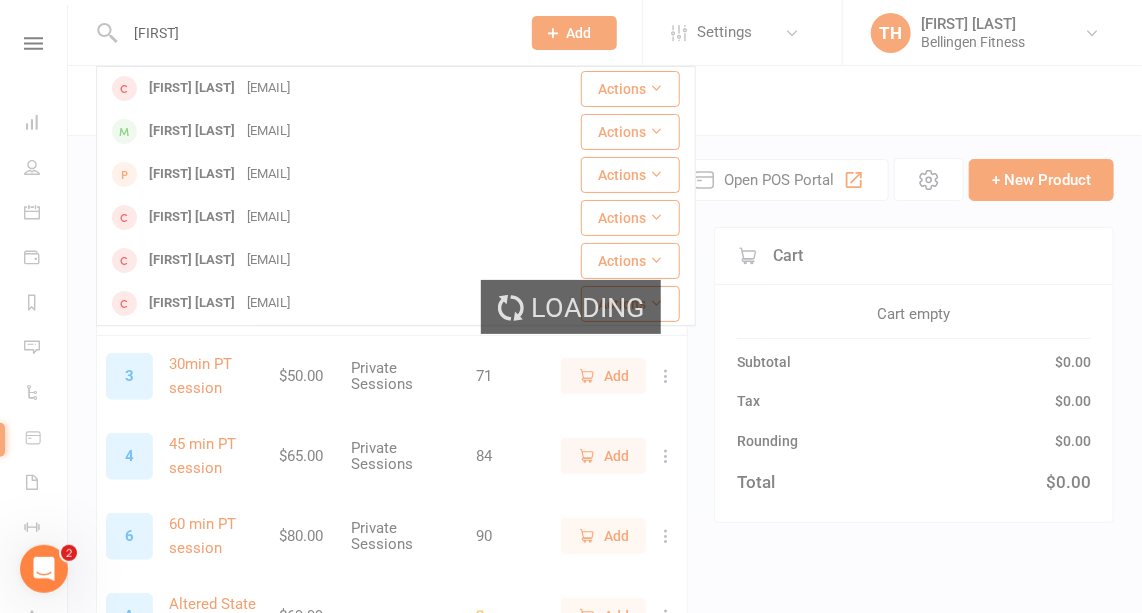 type 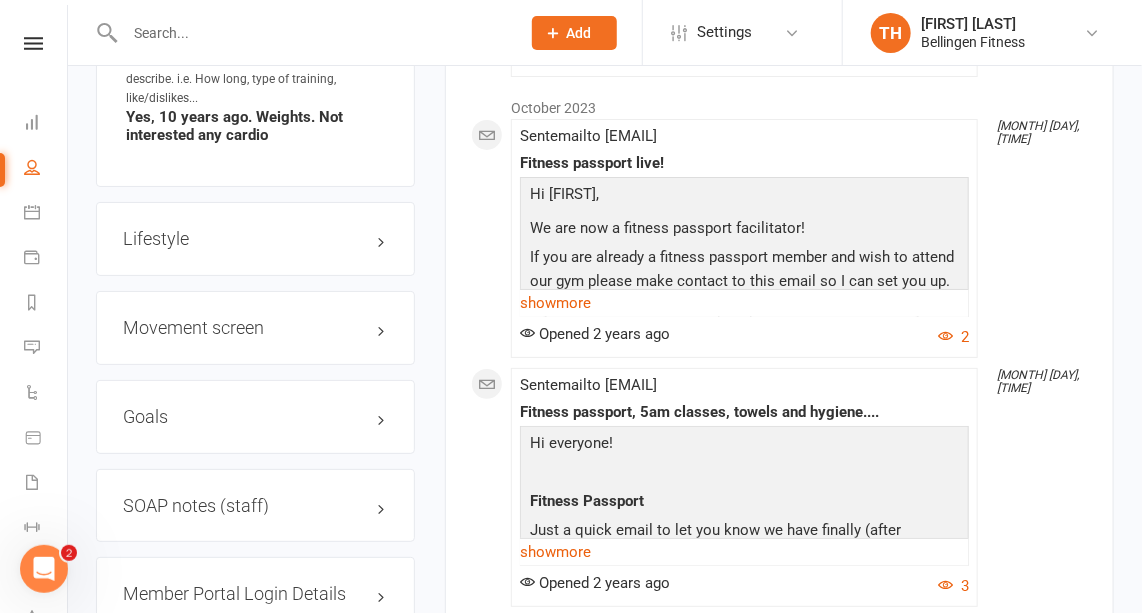 scroll, scrollTop: 2639, scrollLeft: 0, axis: vertical 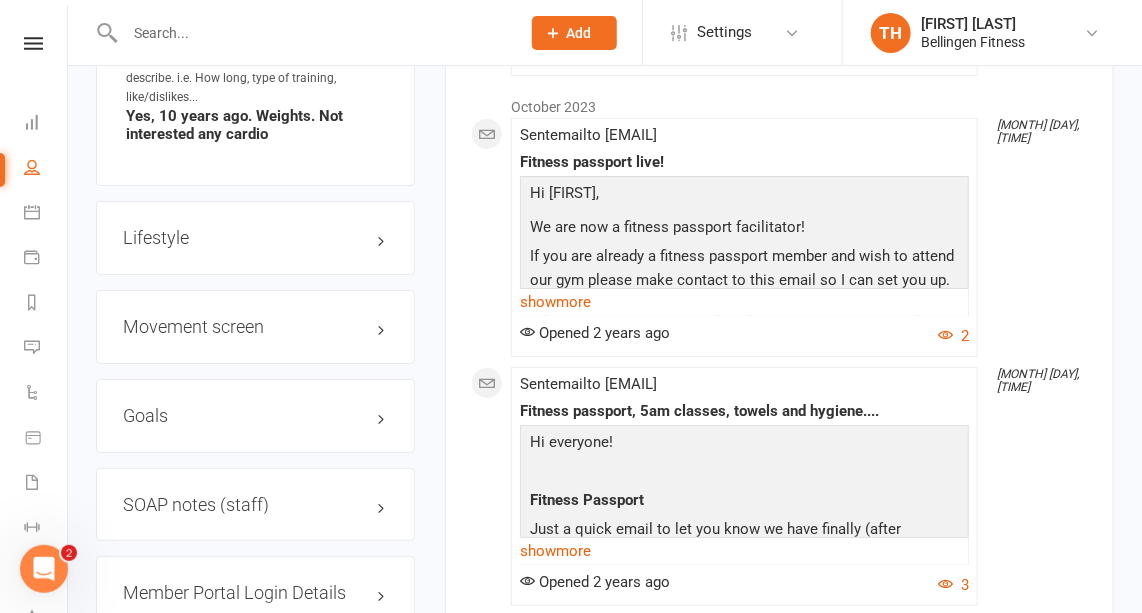 click on "edit" at bounding box center [0, 0] 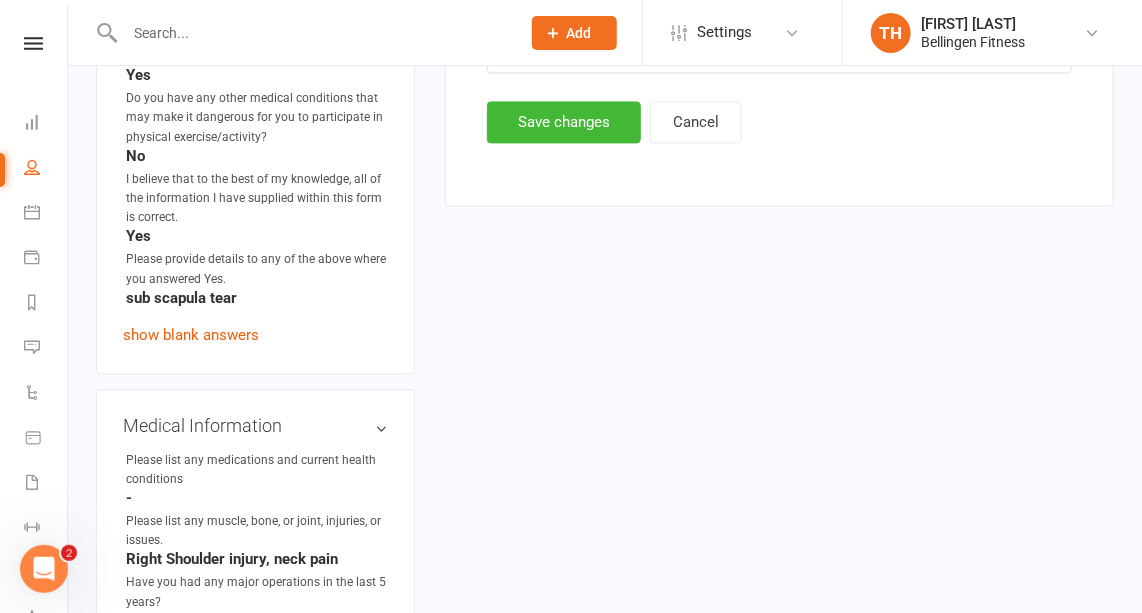 scroll, scrollTop: 1489, scrollLeft: 0, axis: vertical 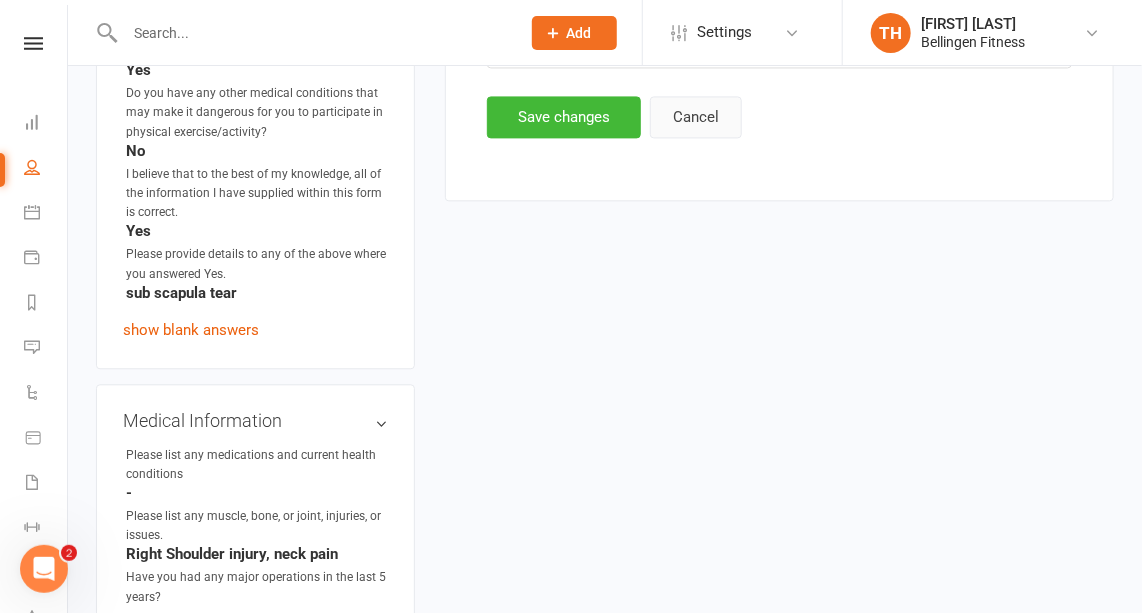 click on "Cancel" at bounding box center (696, 117) 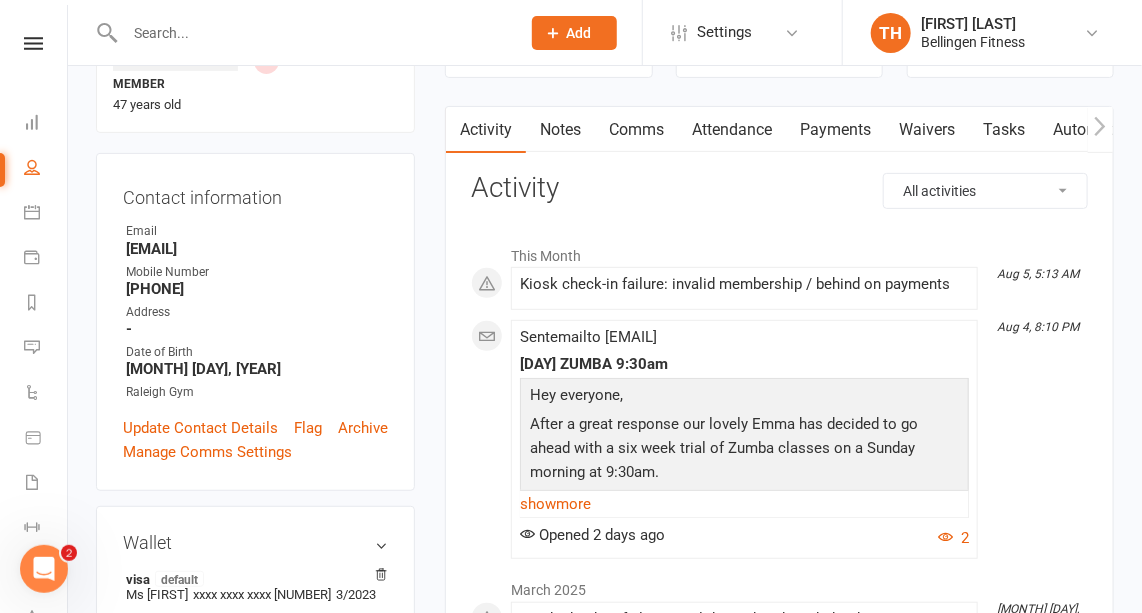 scroll, scrollTop: 0, scrollLeft: 0, axis: both 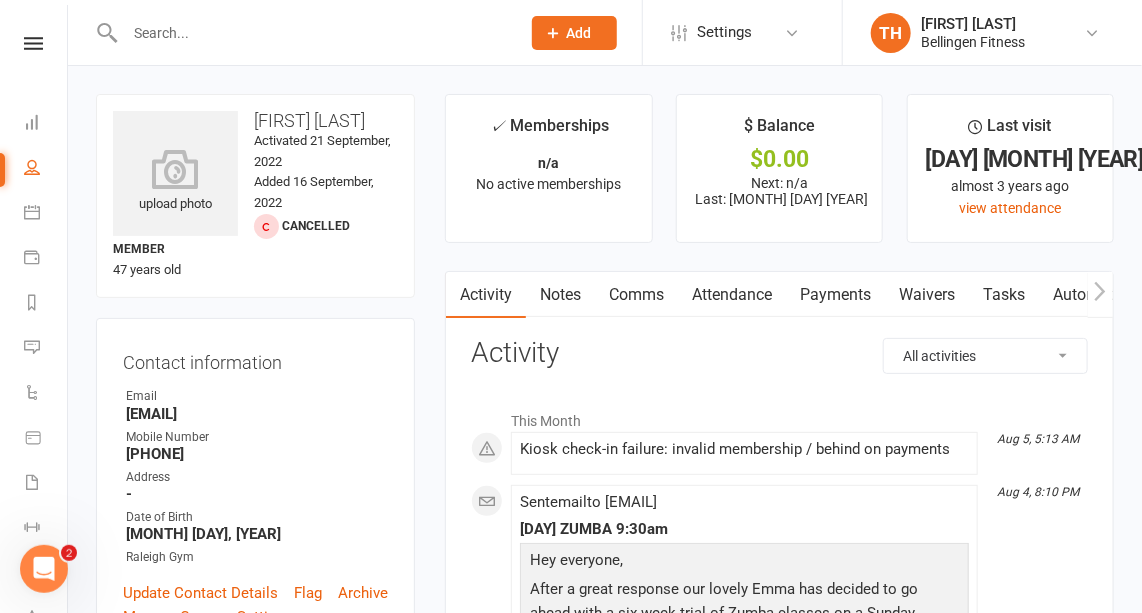 click on "Payments" at bounding box center [835, 295] 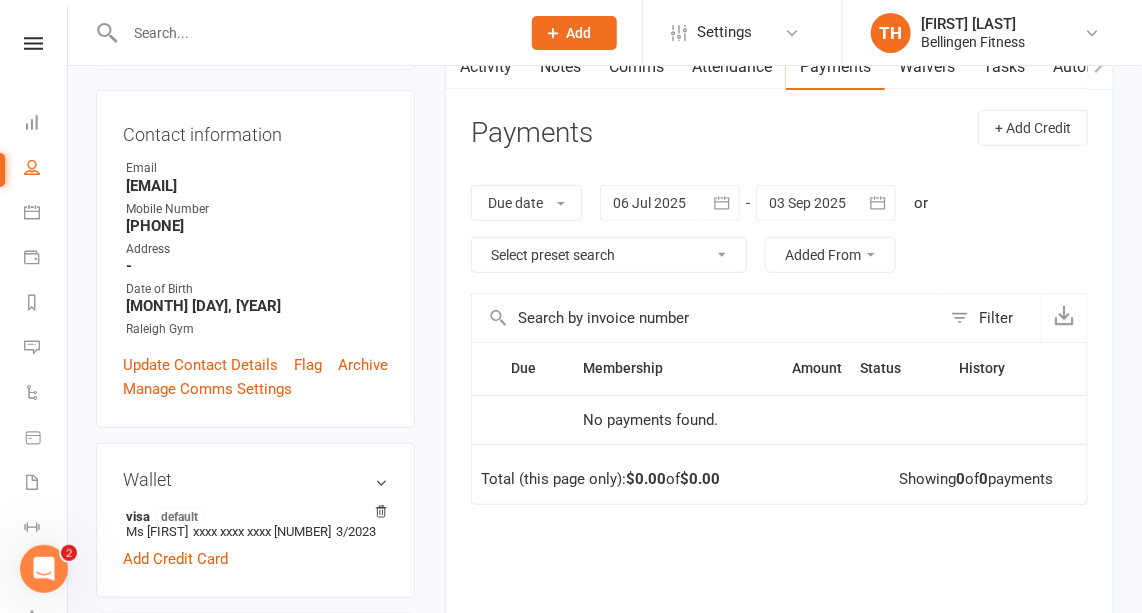 scroll, scrollTop: 0, scrollLeft: 0, axis: both 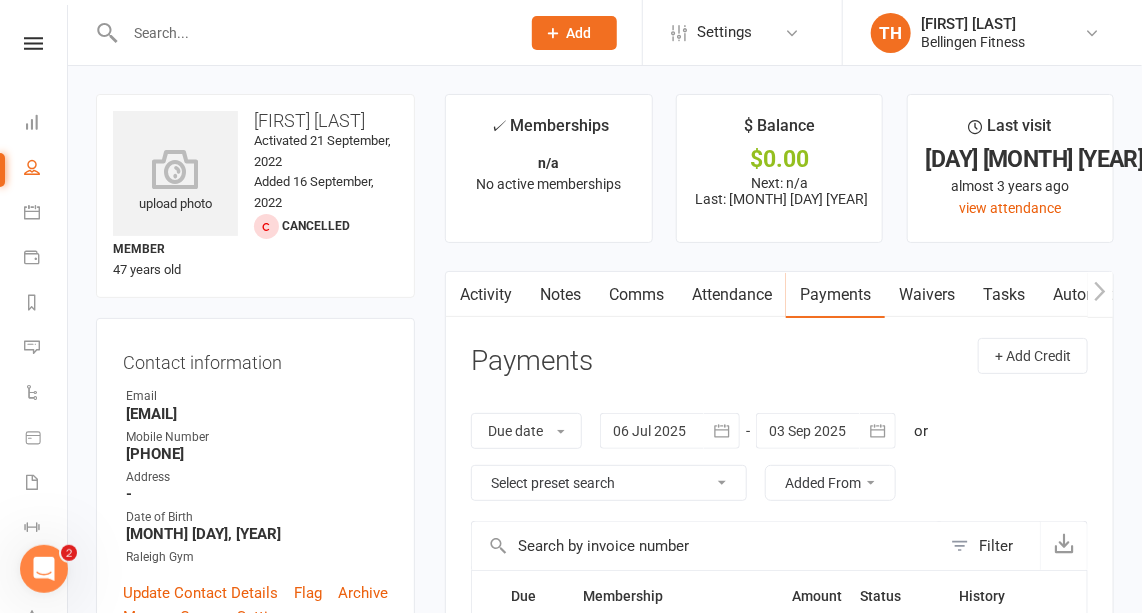 click on "Notes" at bounding box center [560, 295] 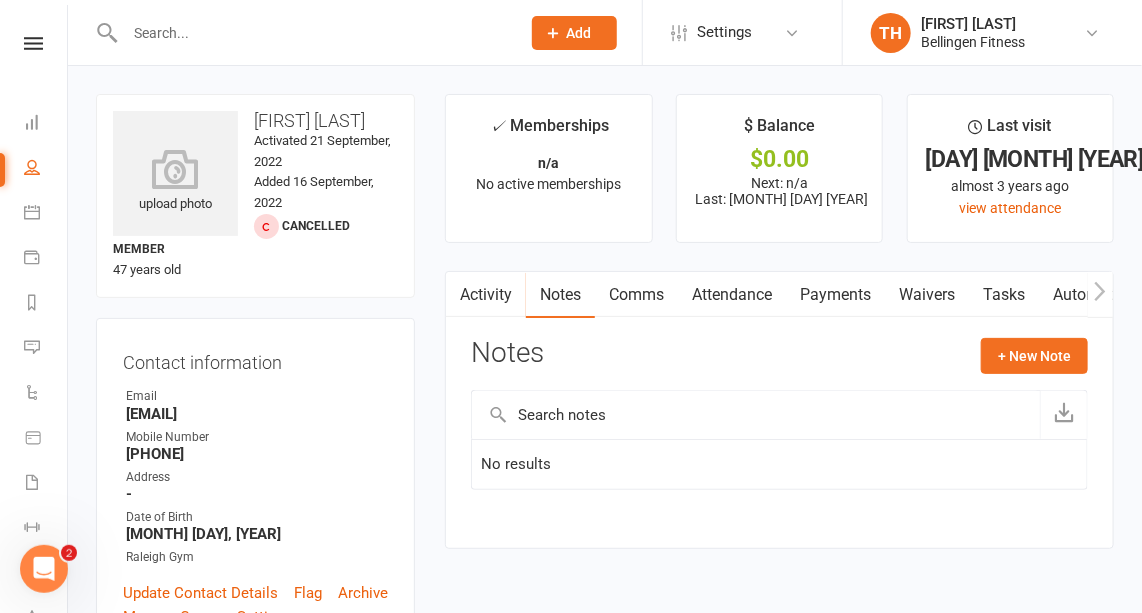 click on "Activity" at bounding box center [486, 295] 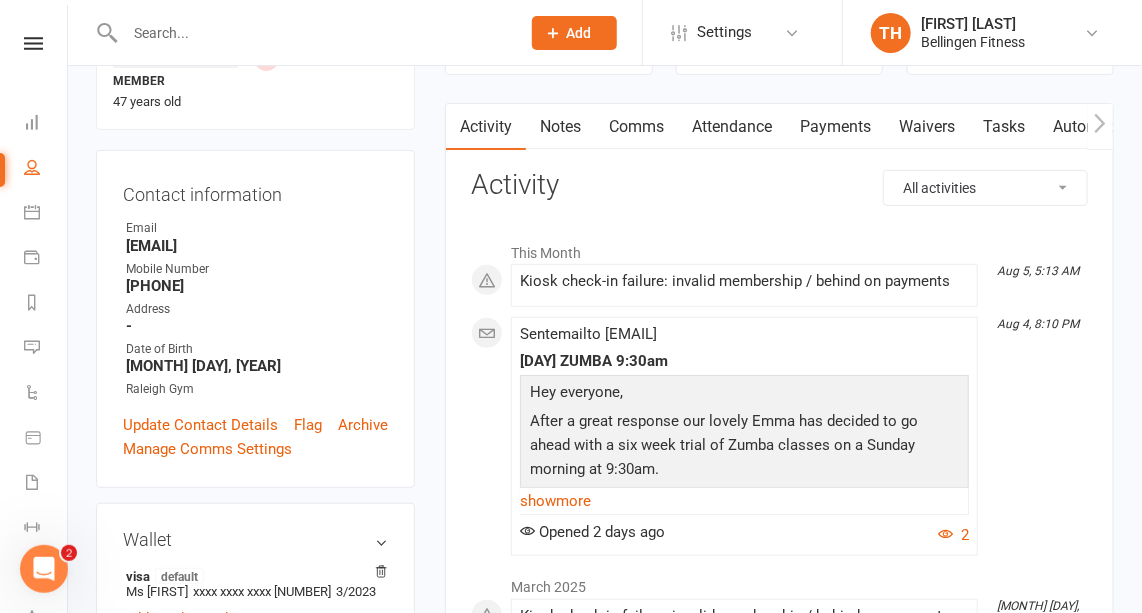 scroll, scrollTop: 205, scrollLeft: 0, axis: vertical 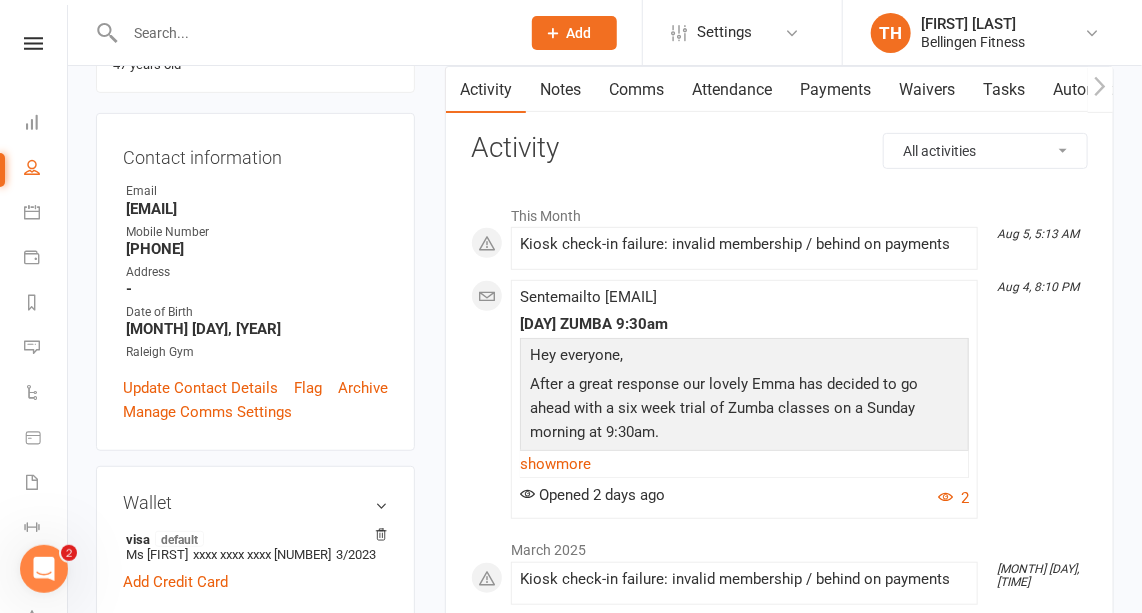 click on "Archive" at bounding box center [363, 388] 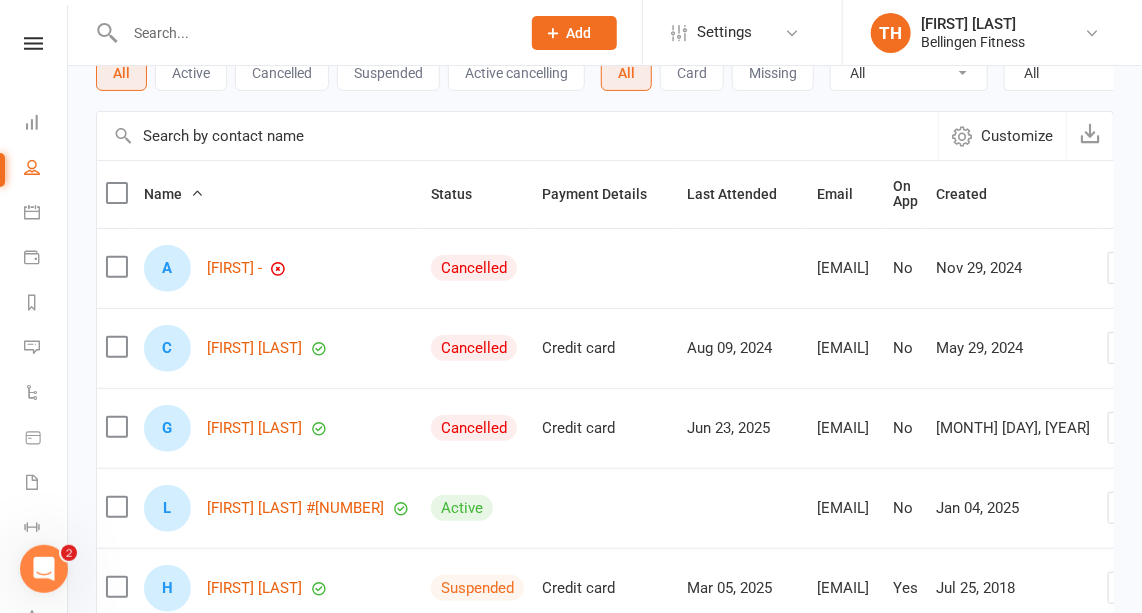 scroll, scrollTop: 0, scrollLeft: 0, axis: both 